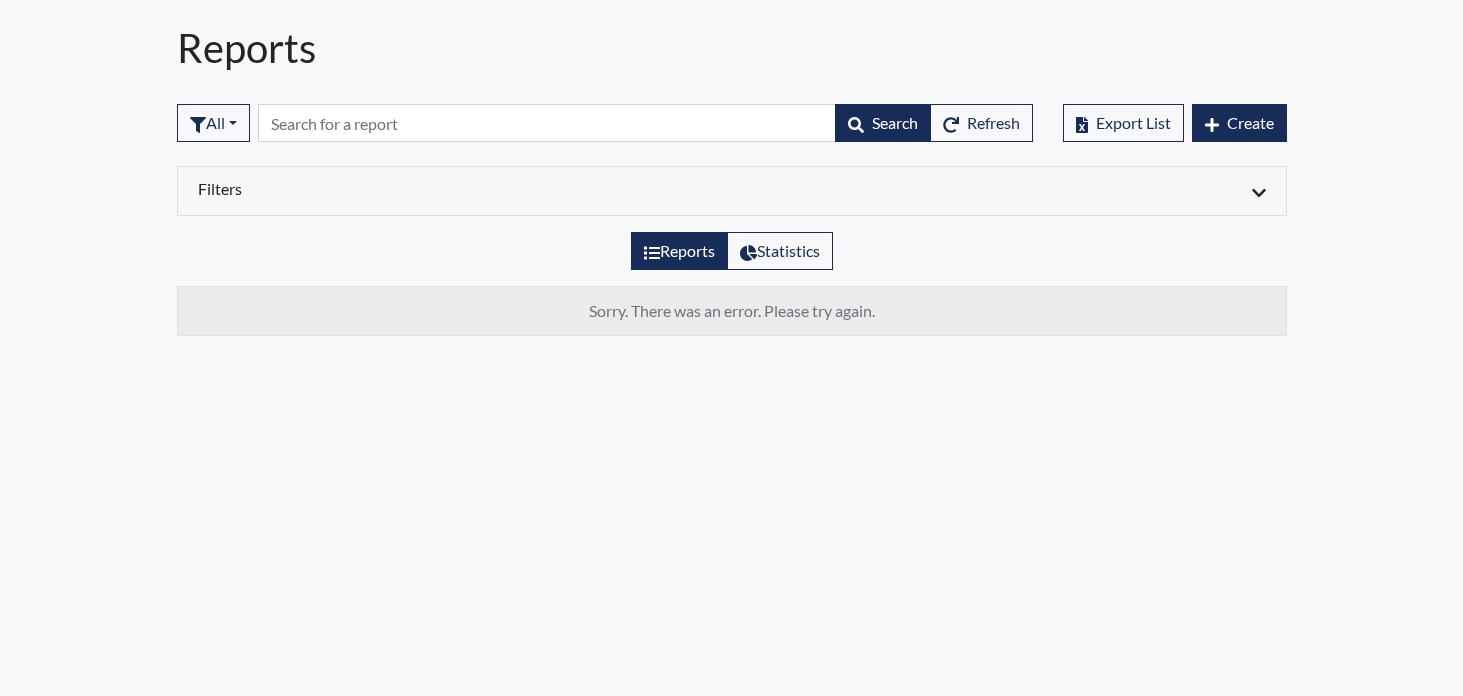 scroll, scrollTop: 0, scrollLeft: 0, axis: both 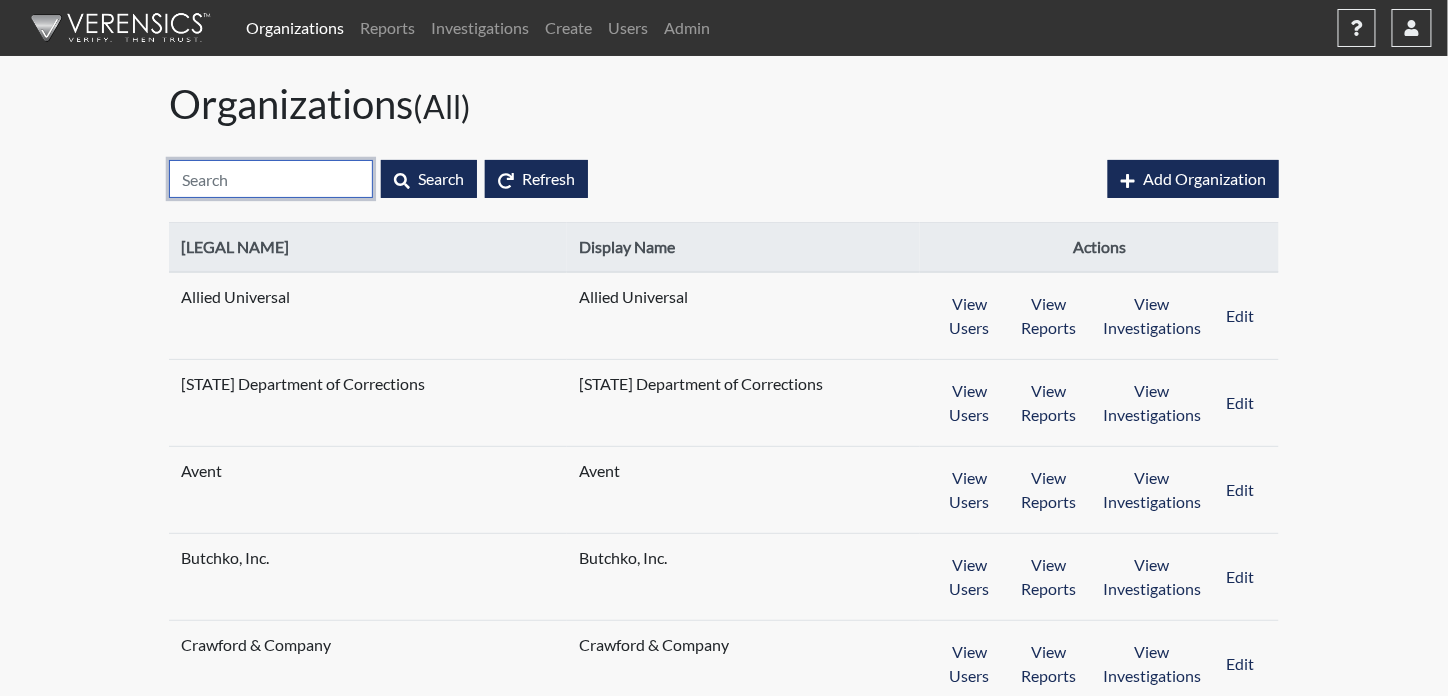 click at bounding box center [271, 179] 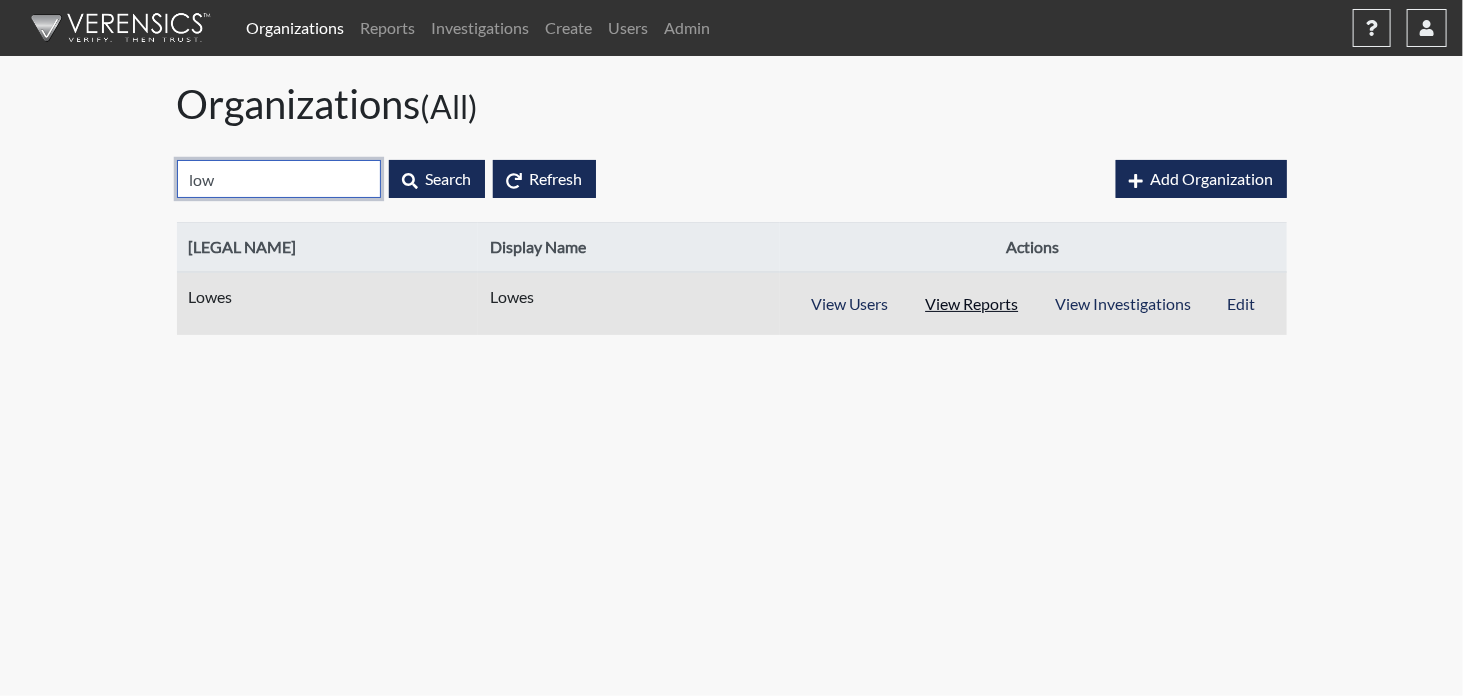 type on "low" 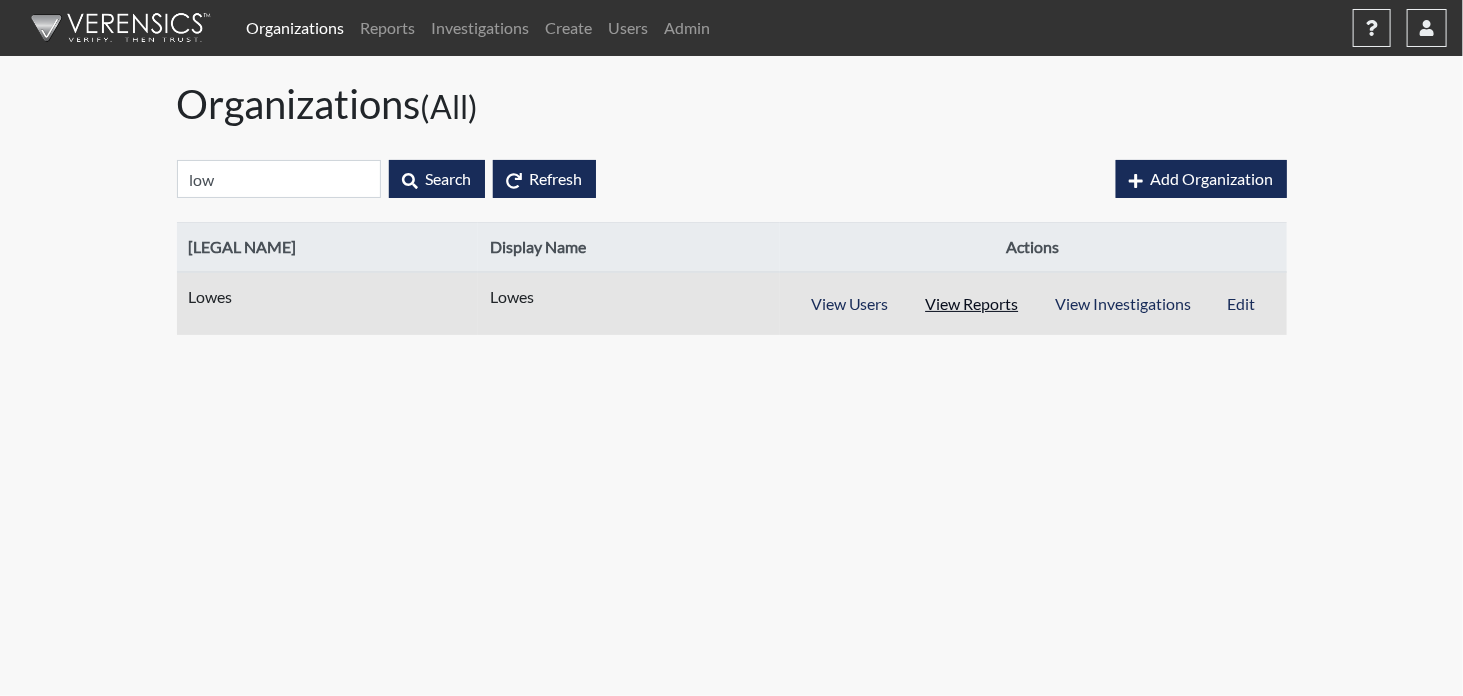click on "View Reports" at bounding box center (972, 304) 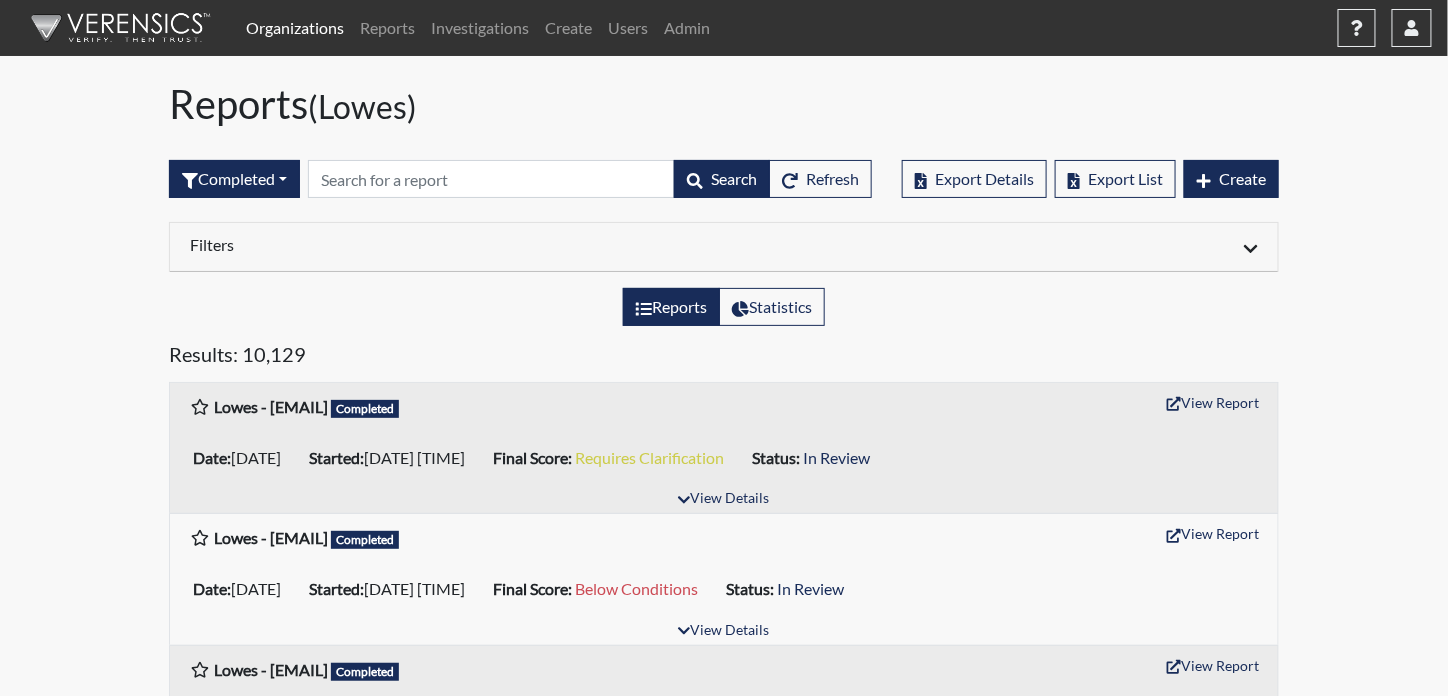 click on "Filters" at bounding box center (449, 244) 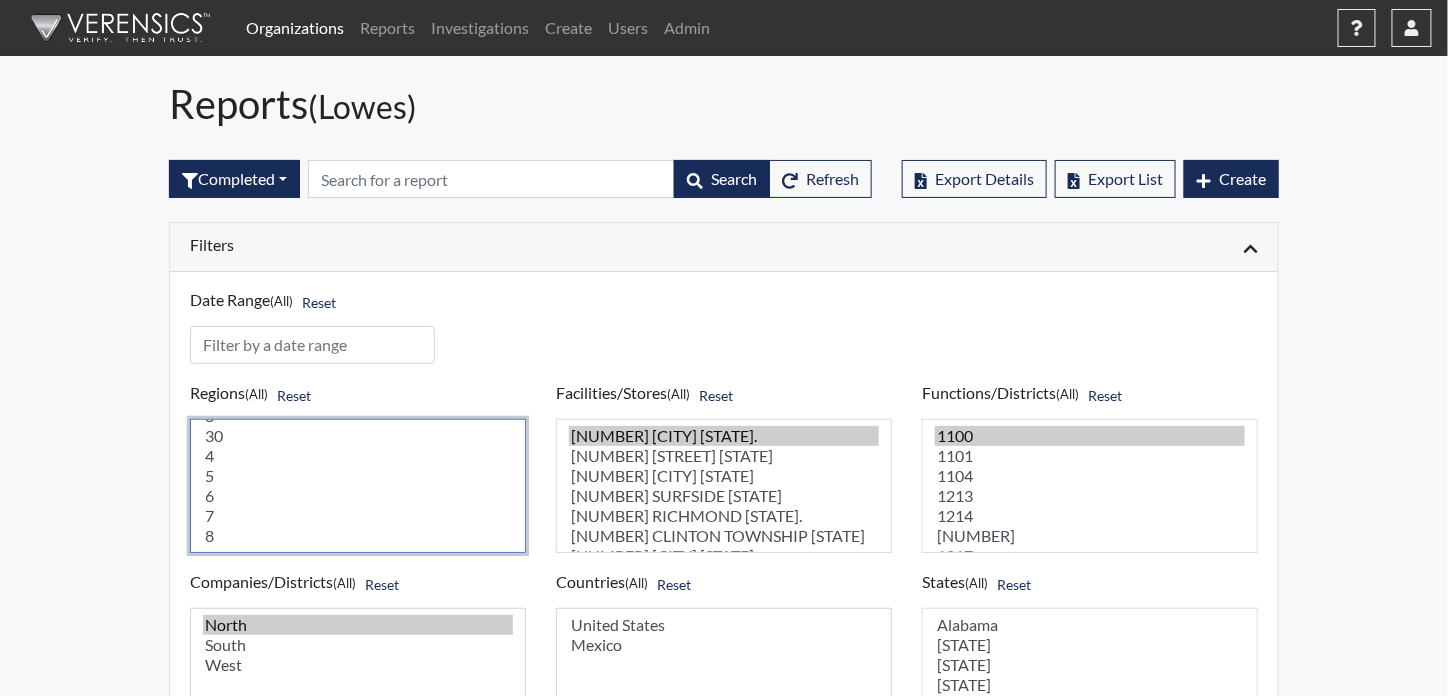 scroll, scrollTop: 0, scrollLeft: 0, axis: both 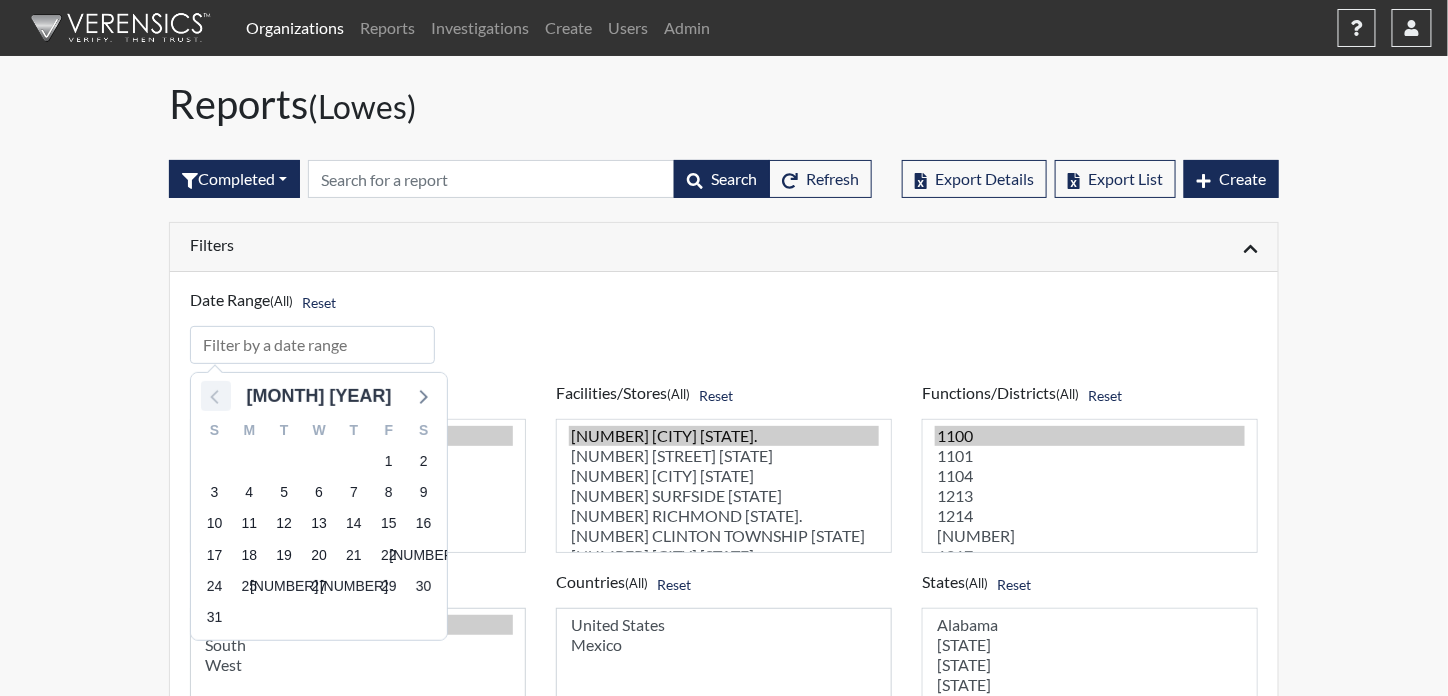 click 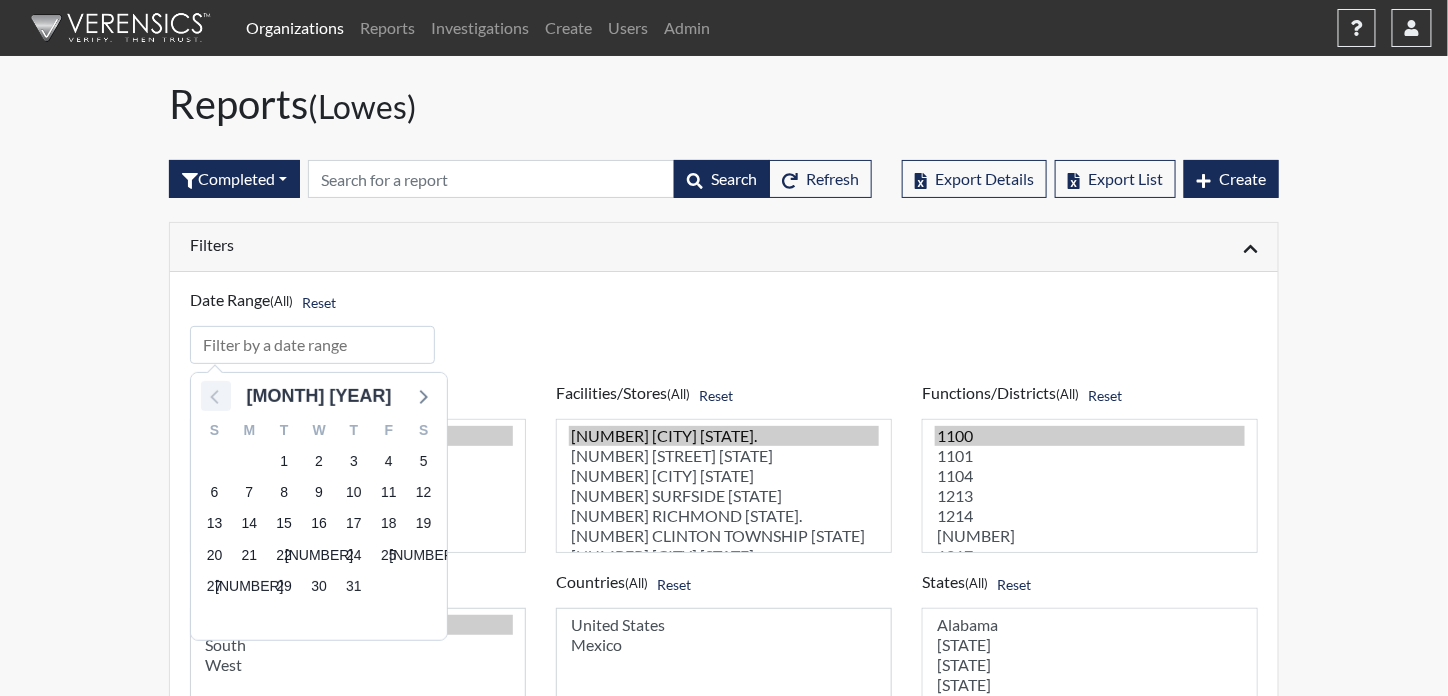 click 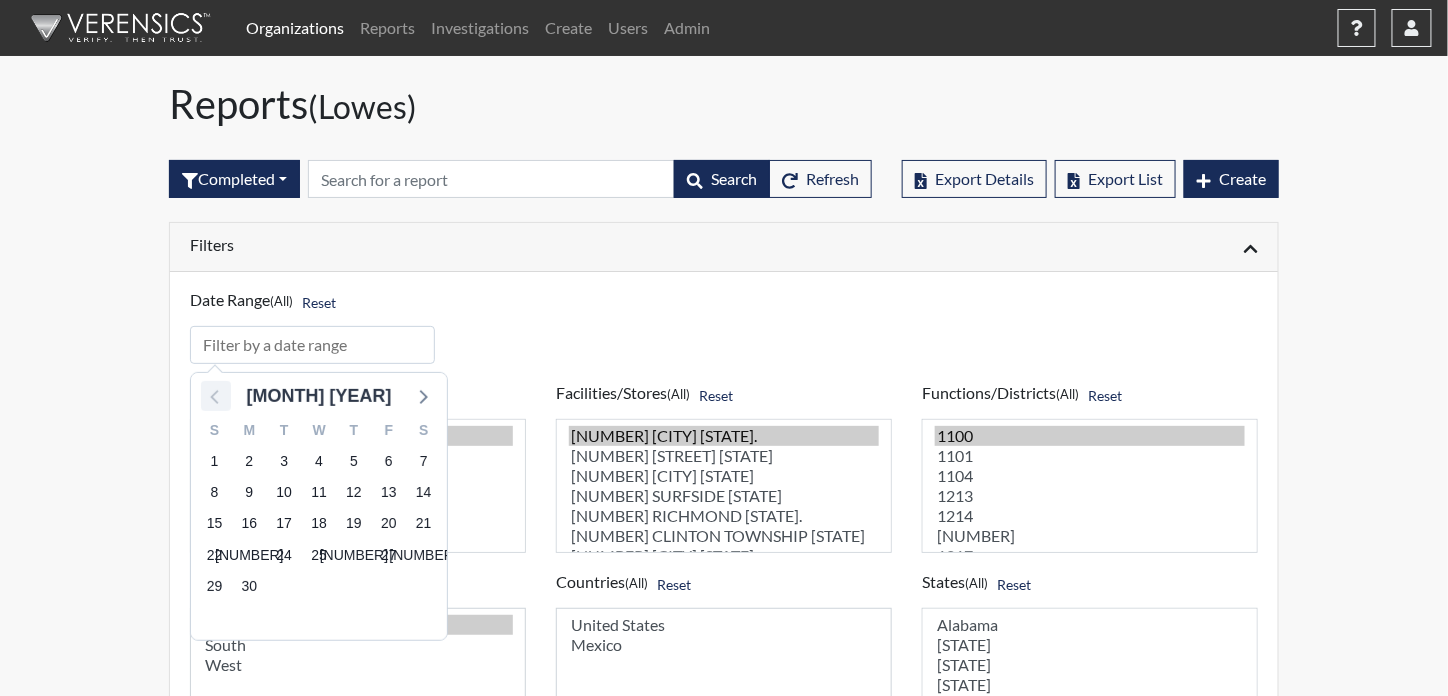 click 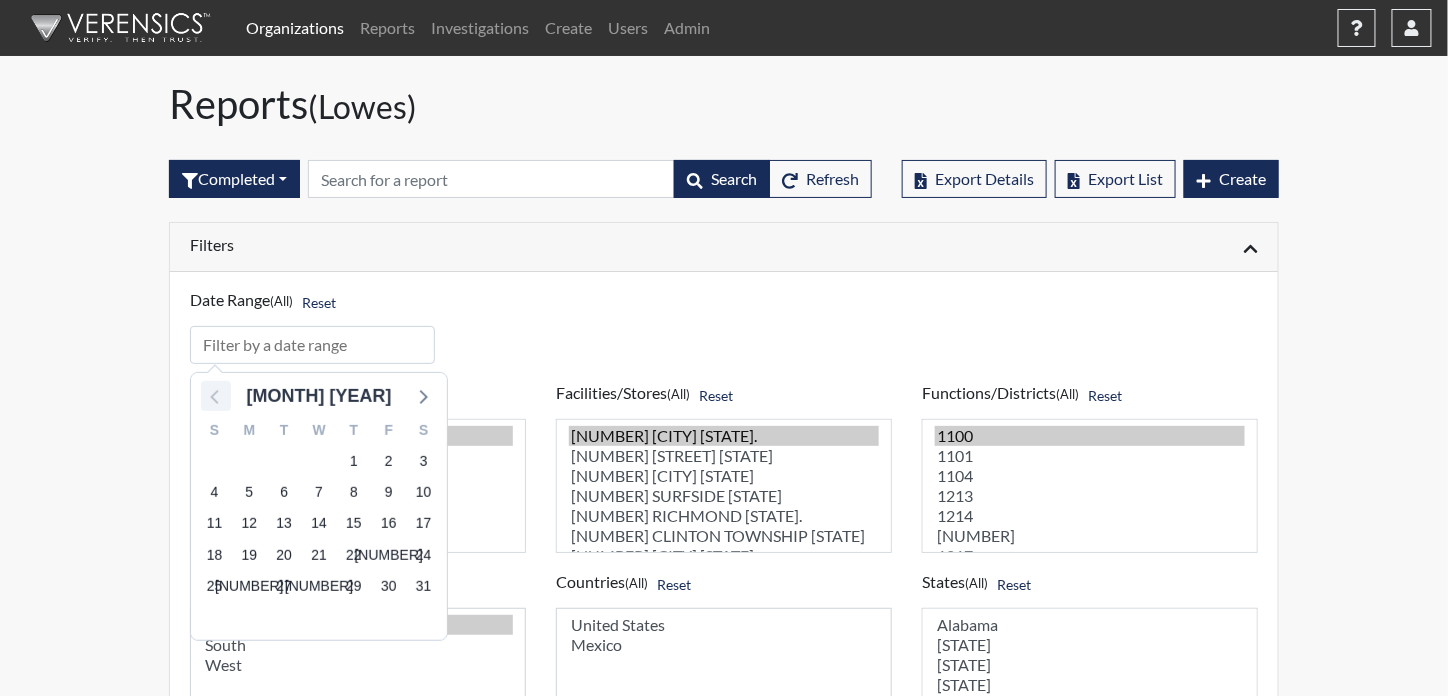 click 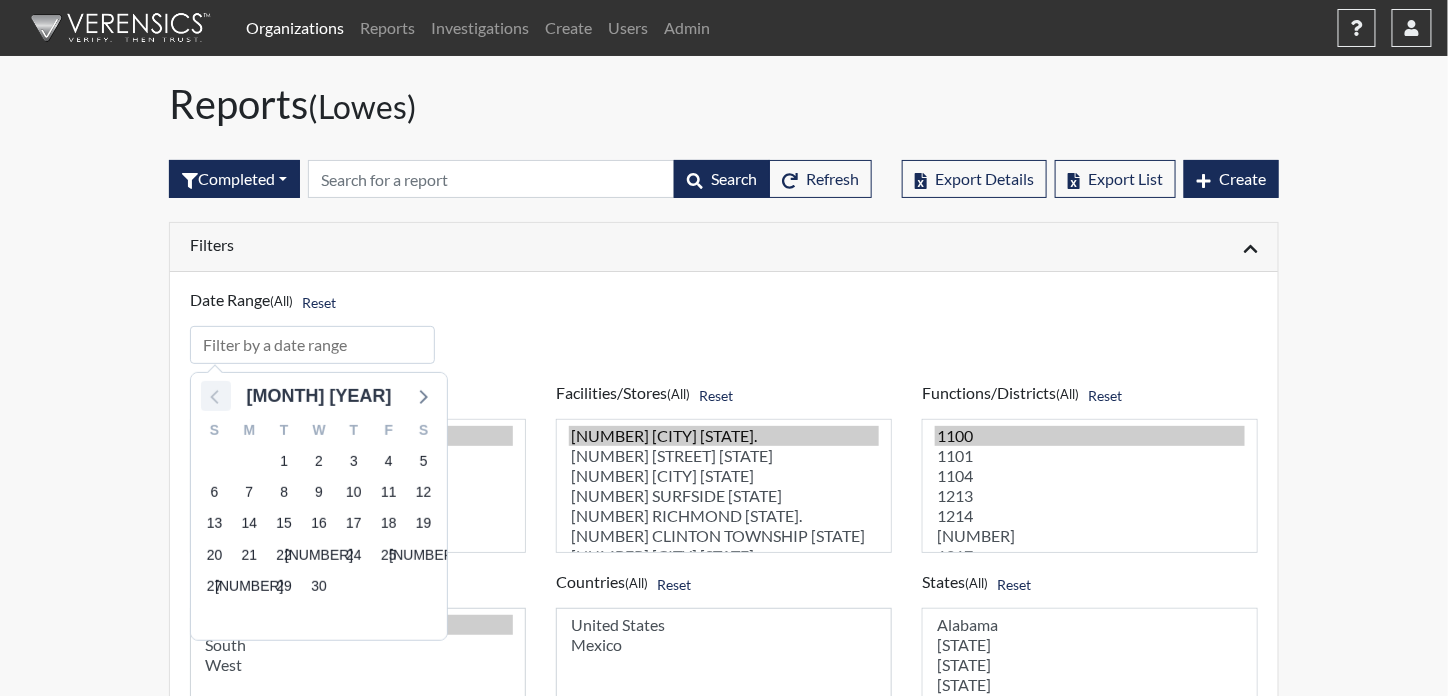 click 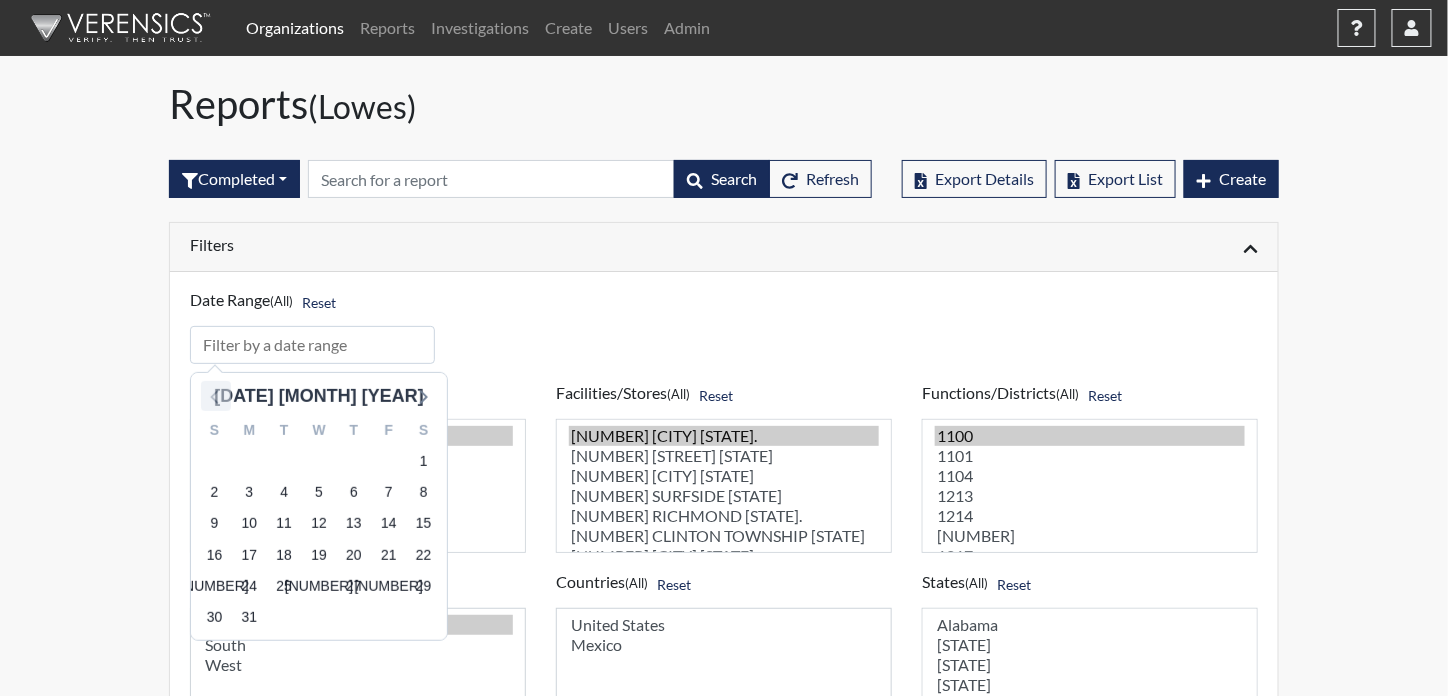 click 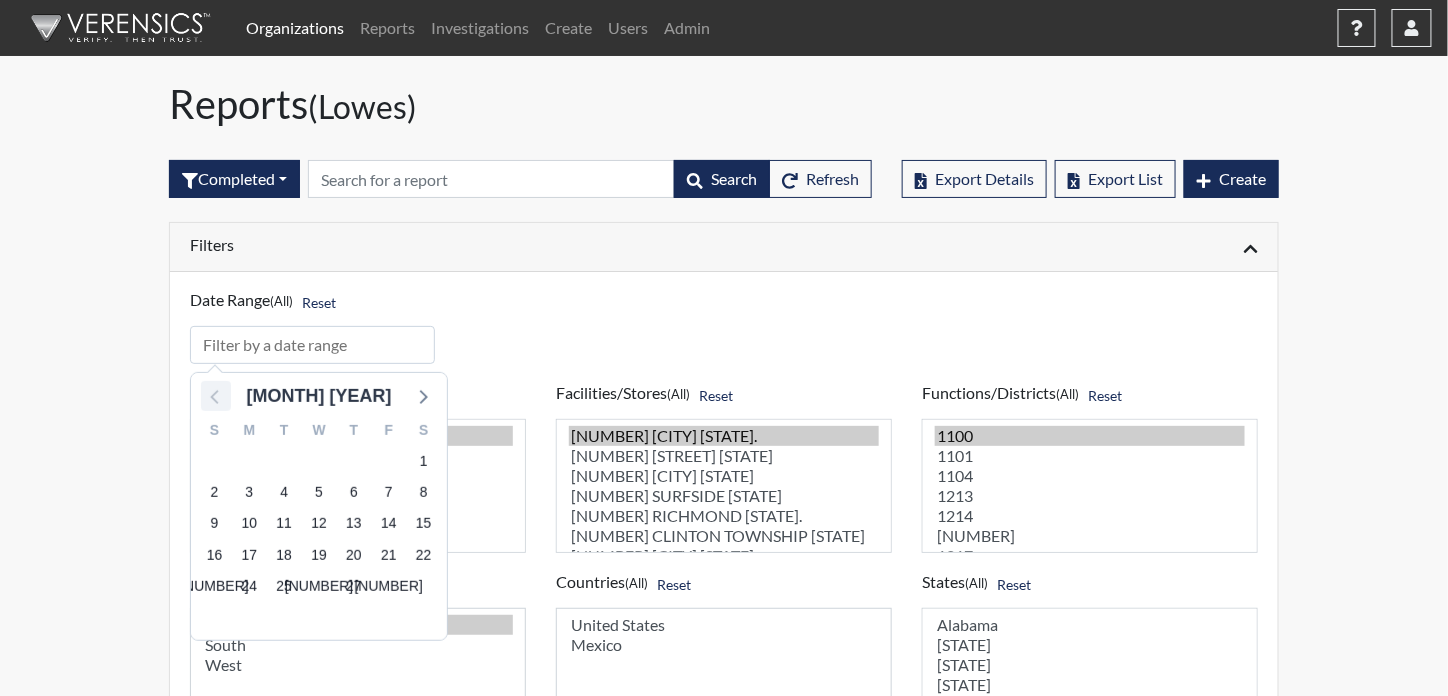 click 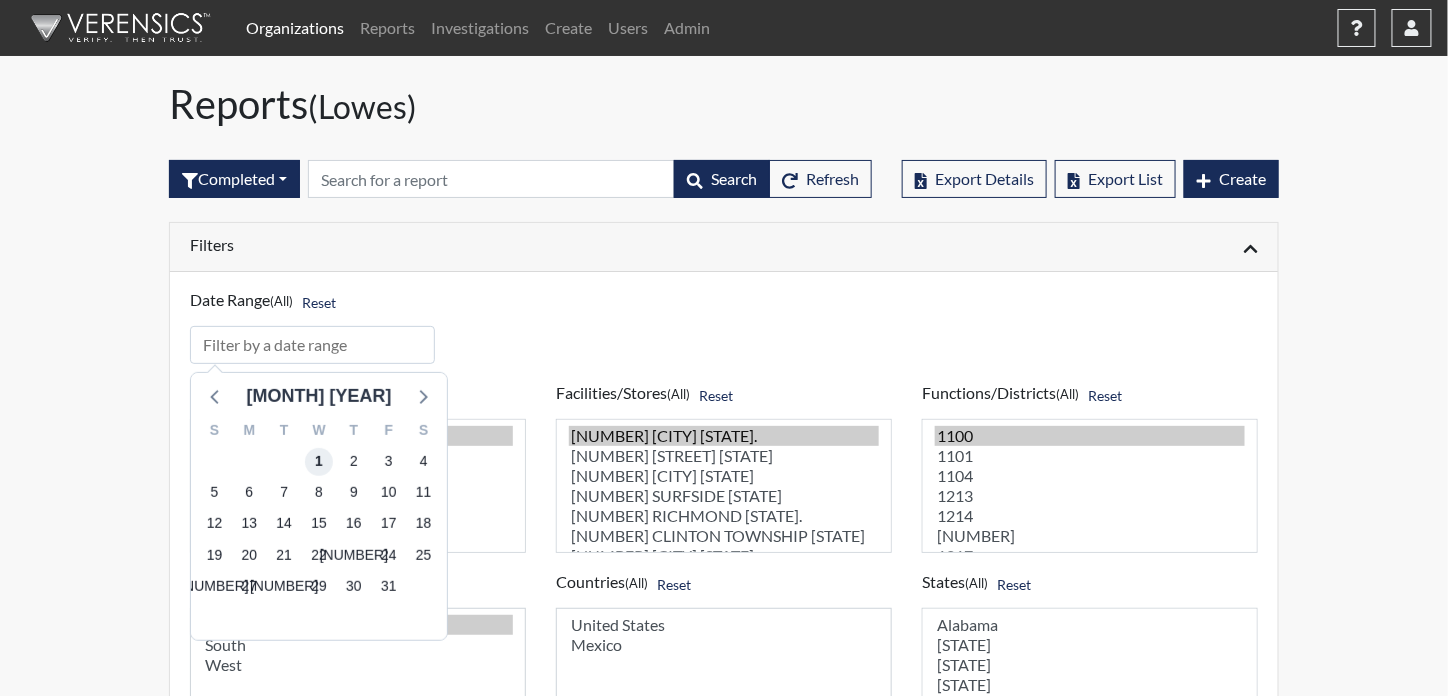 click on "1" at bounding box center (319, 462) 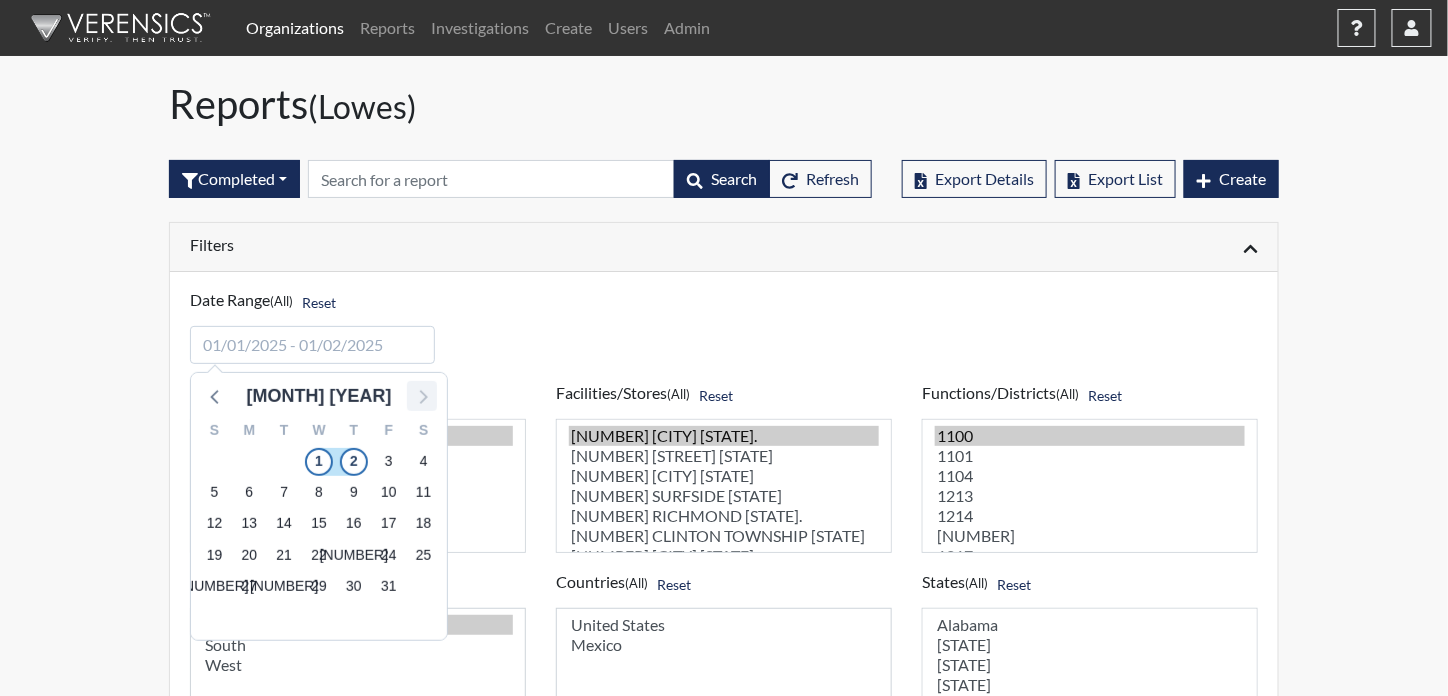 click 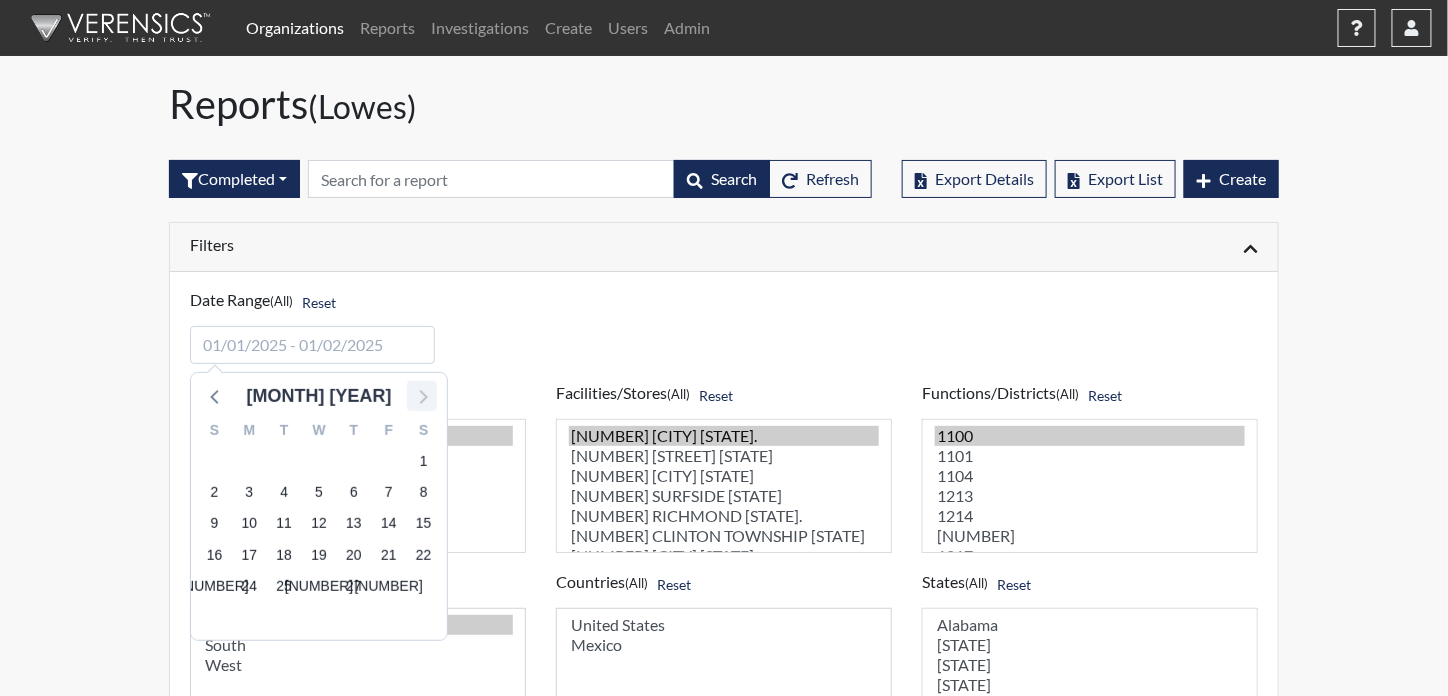 click 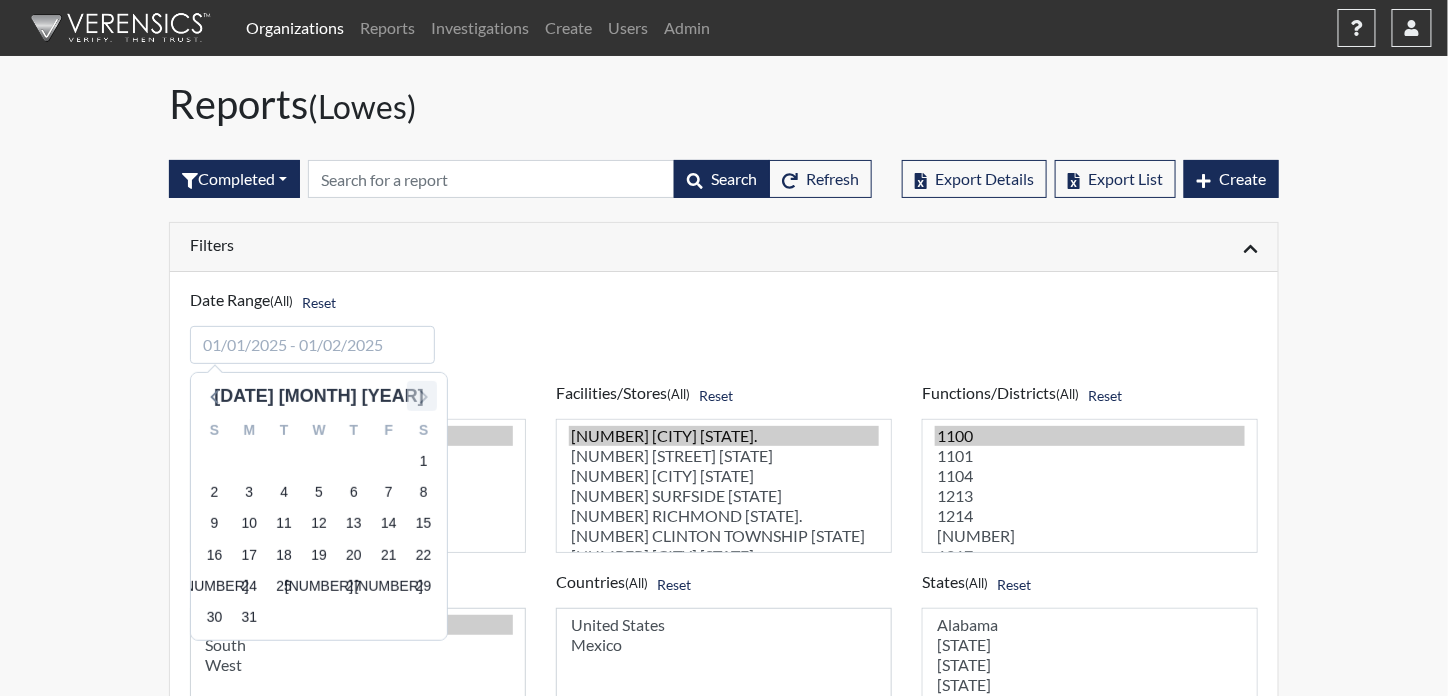 click 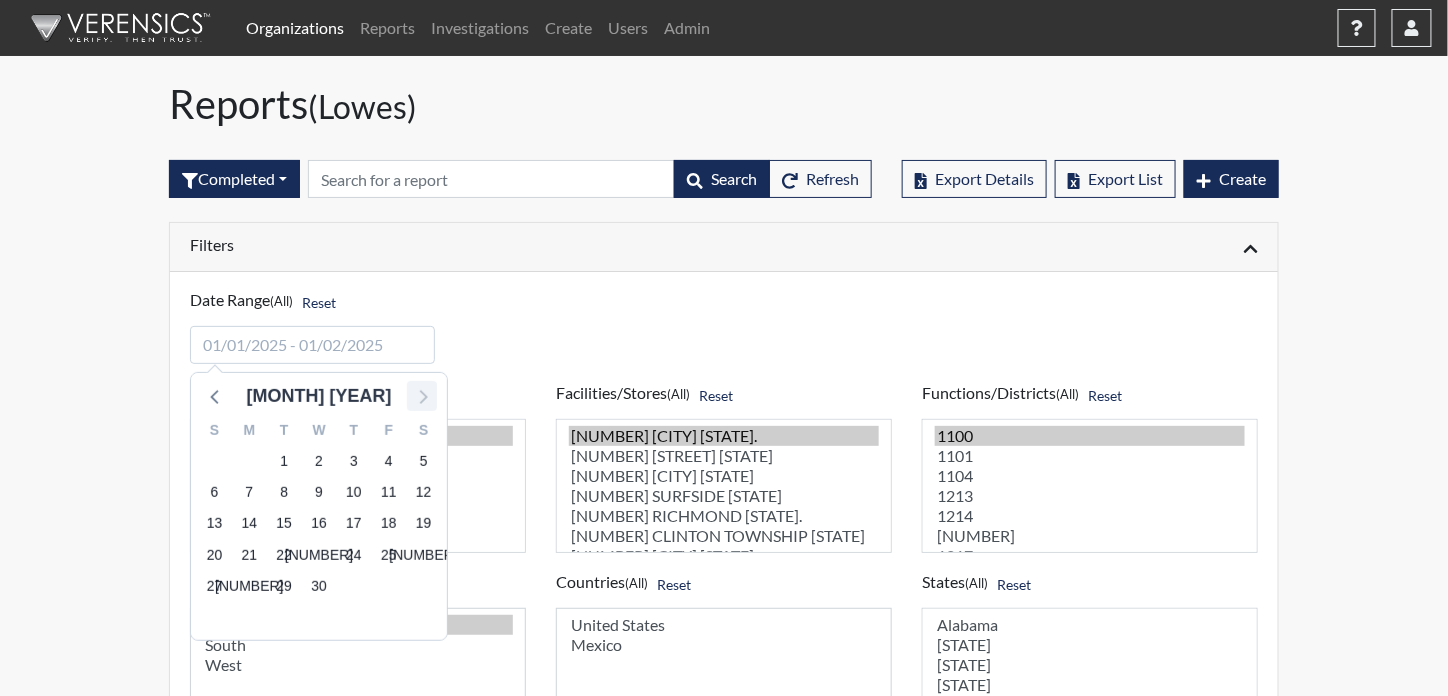 click 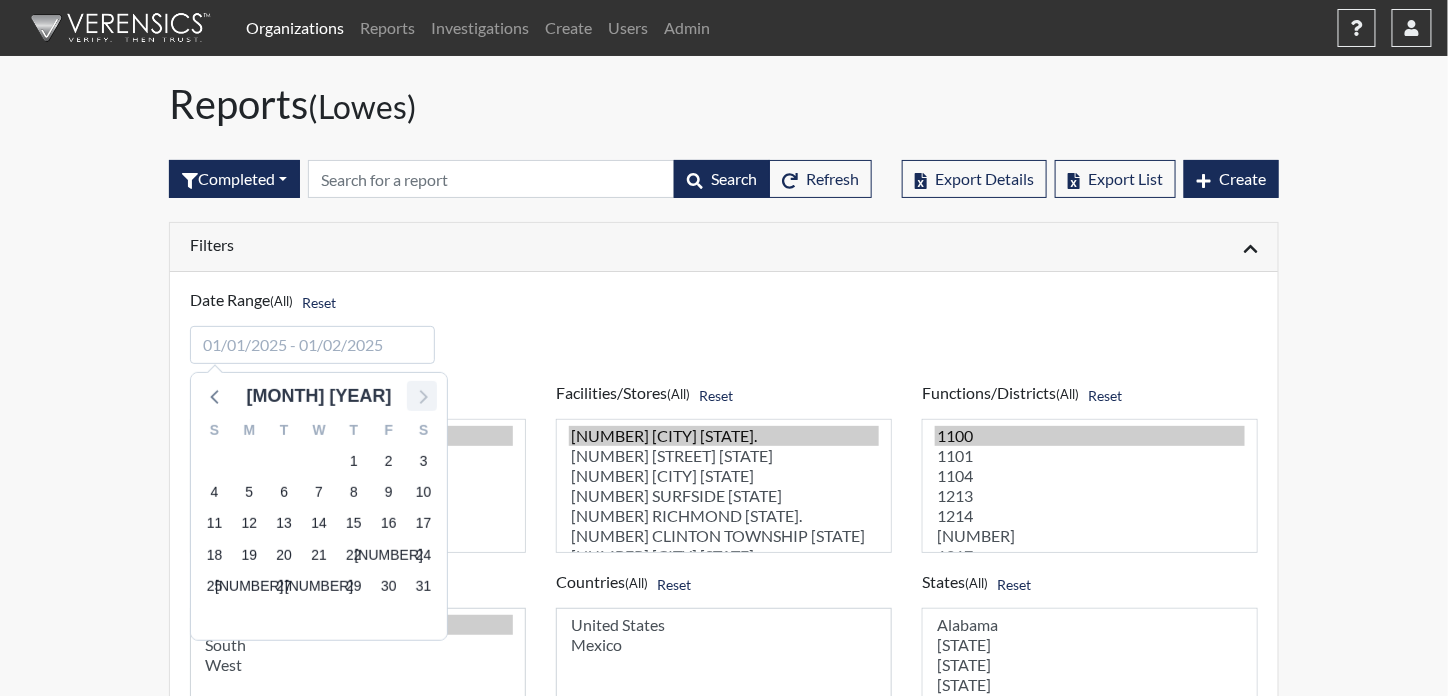 click 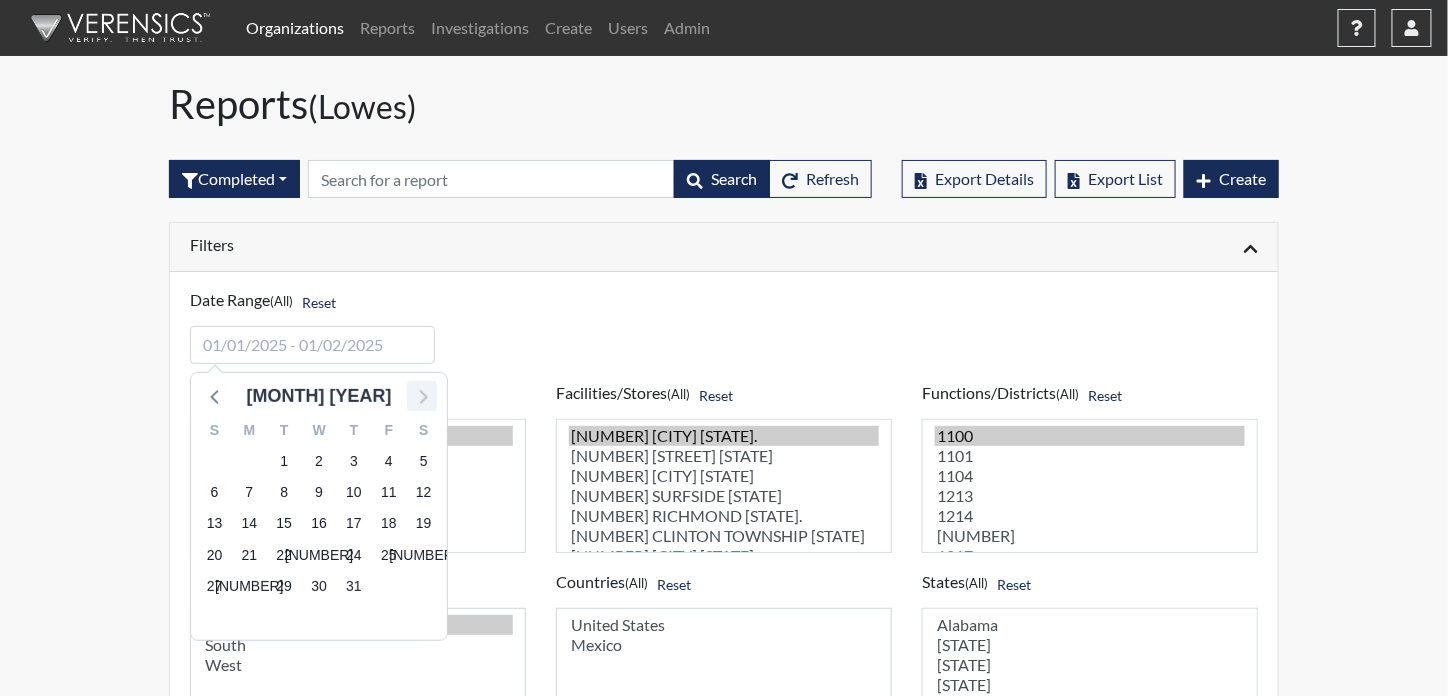 click 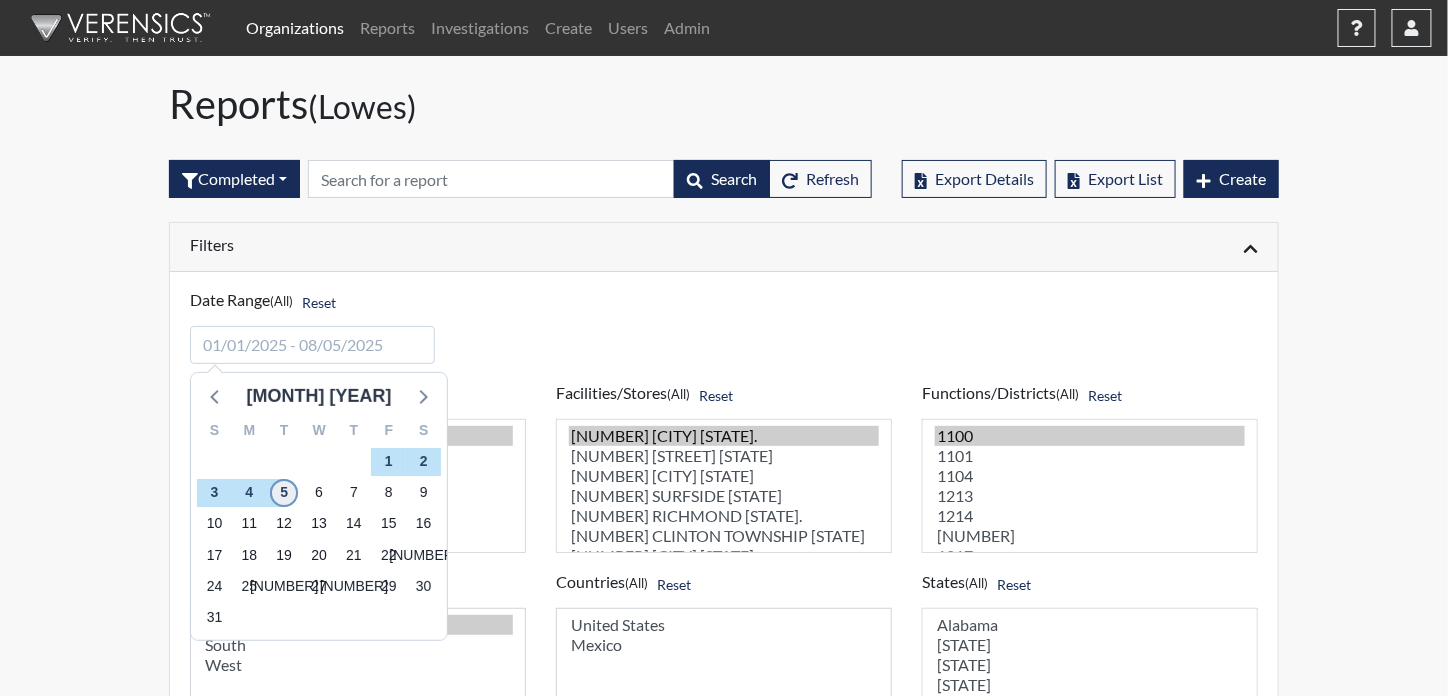 click on "5" at bounding box center (284, 493) 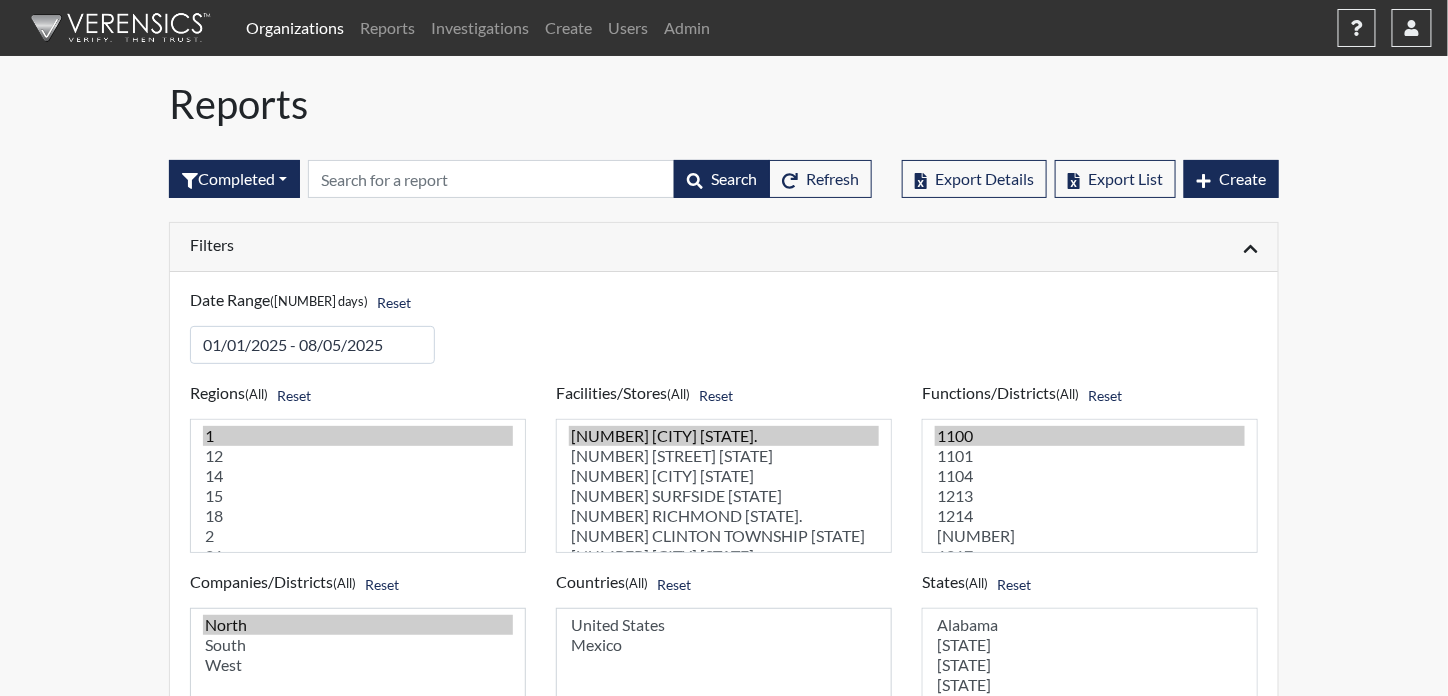 click on "Filters" at bounding box center (449, 244) 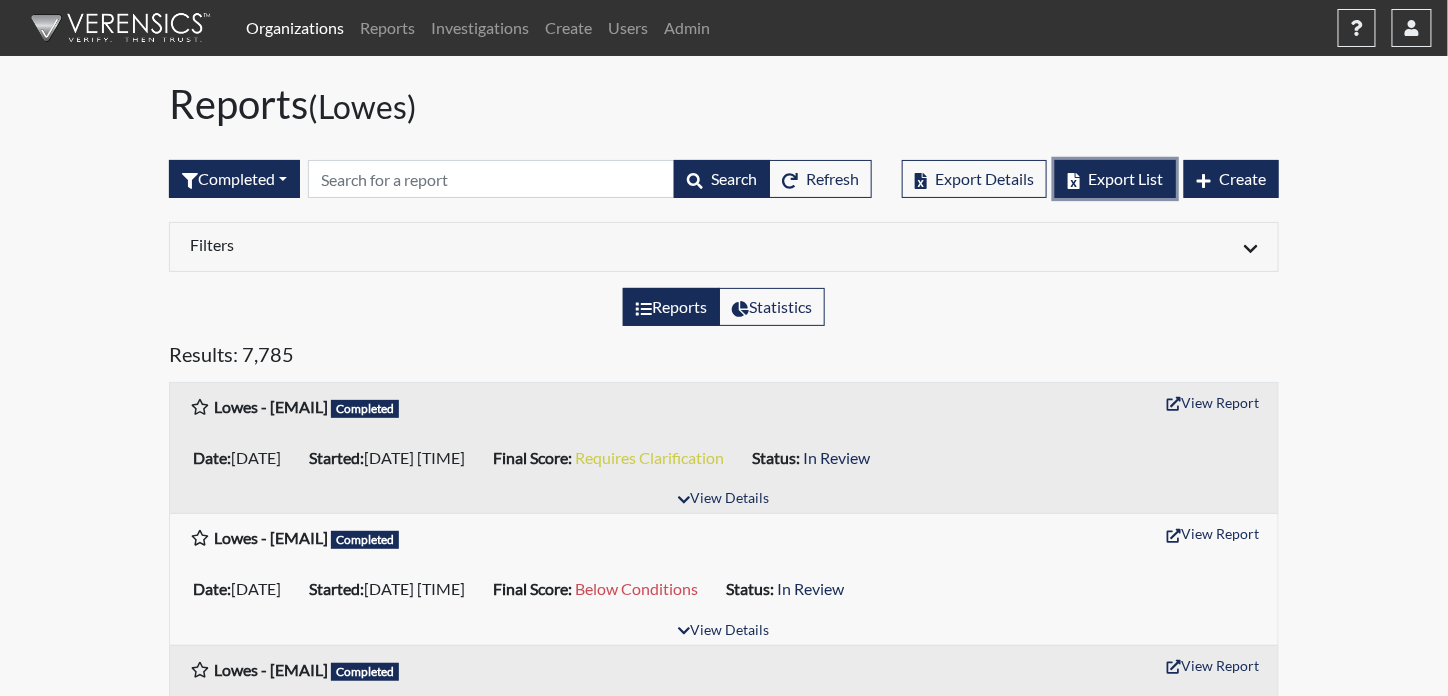 click on "Export List" at bounding box center (1125, 178) 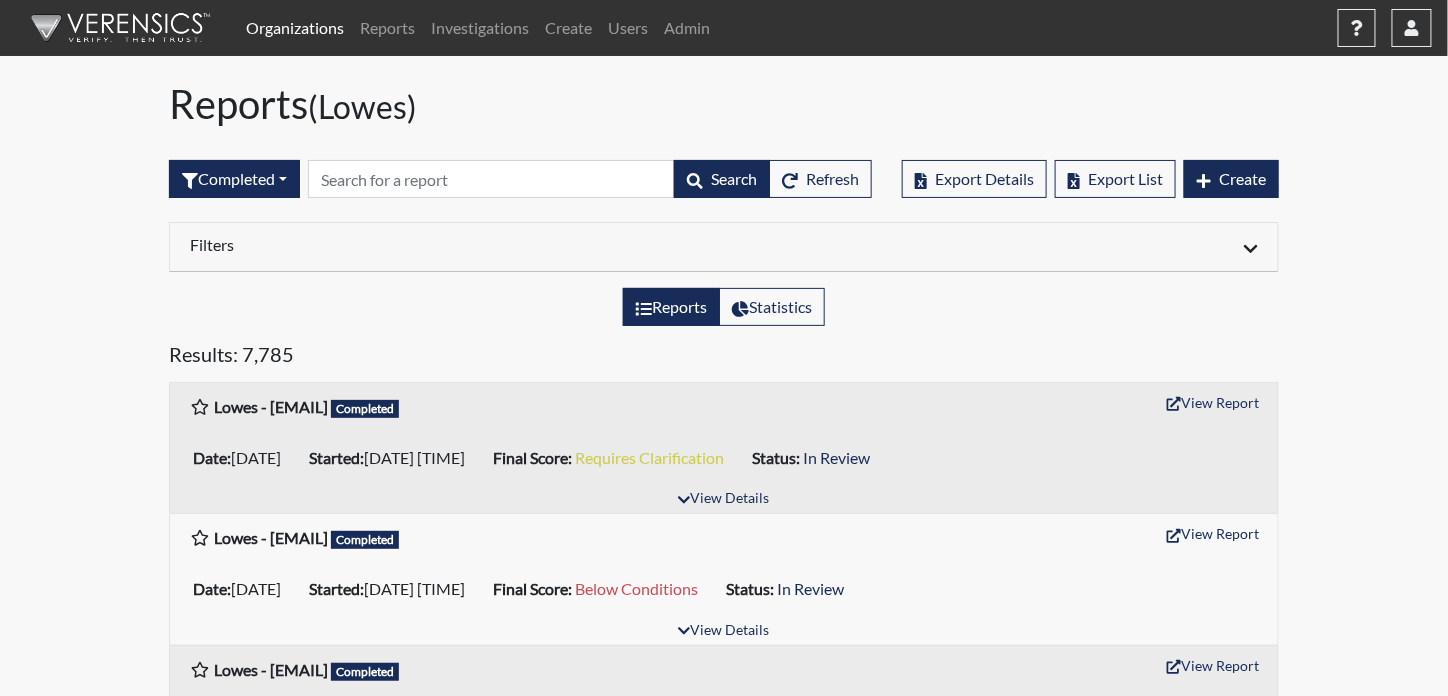 click on "Filters" at bounding box center (449, 244) 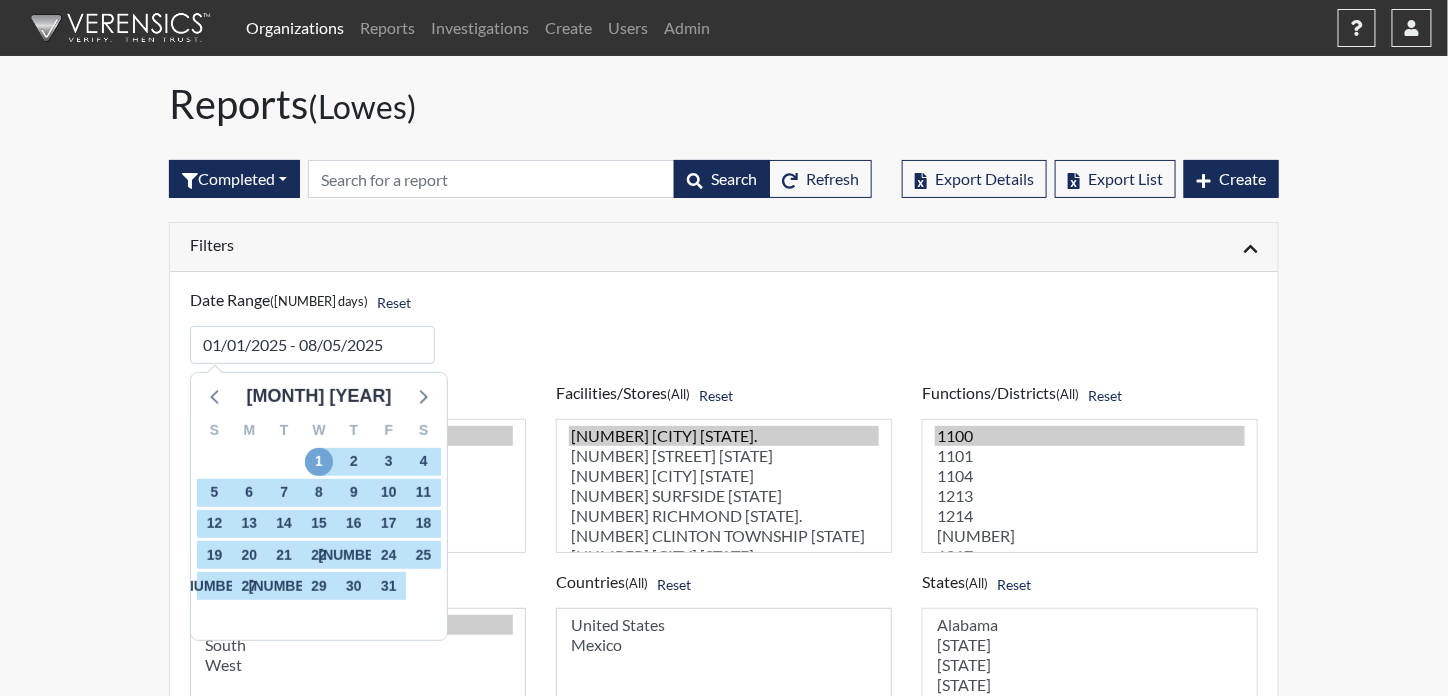 click on "1" at bounding box center [319, 462] 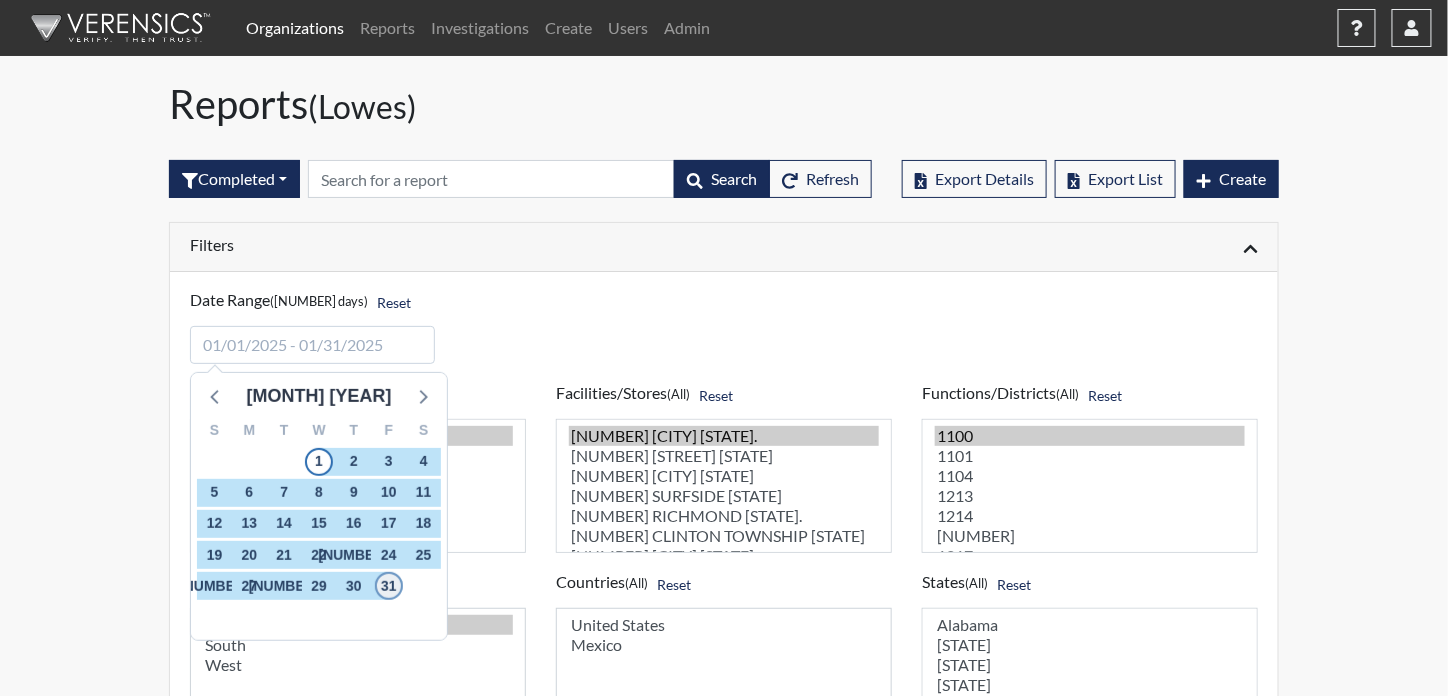 click on "31" at bounding box center [389, 586] 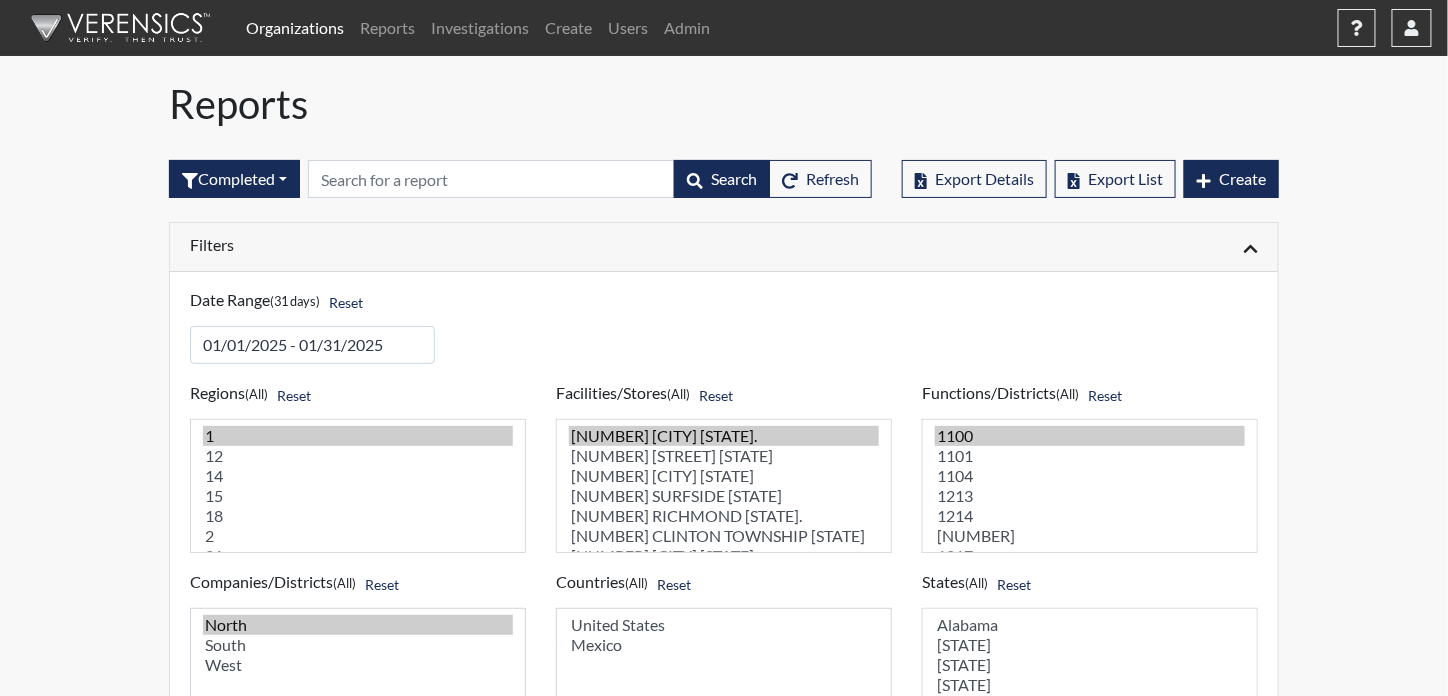 click on "Filters" at bounding box center (449, 244) 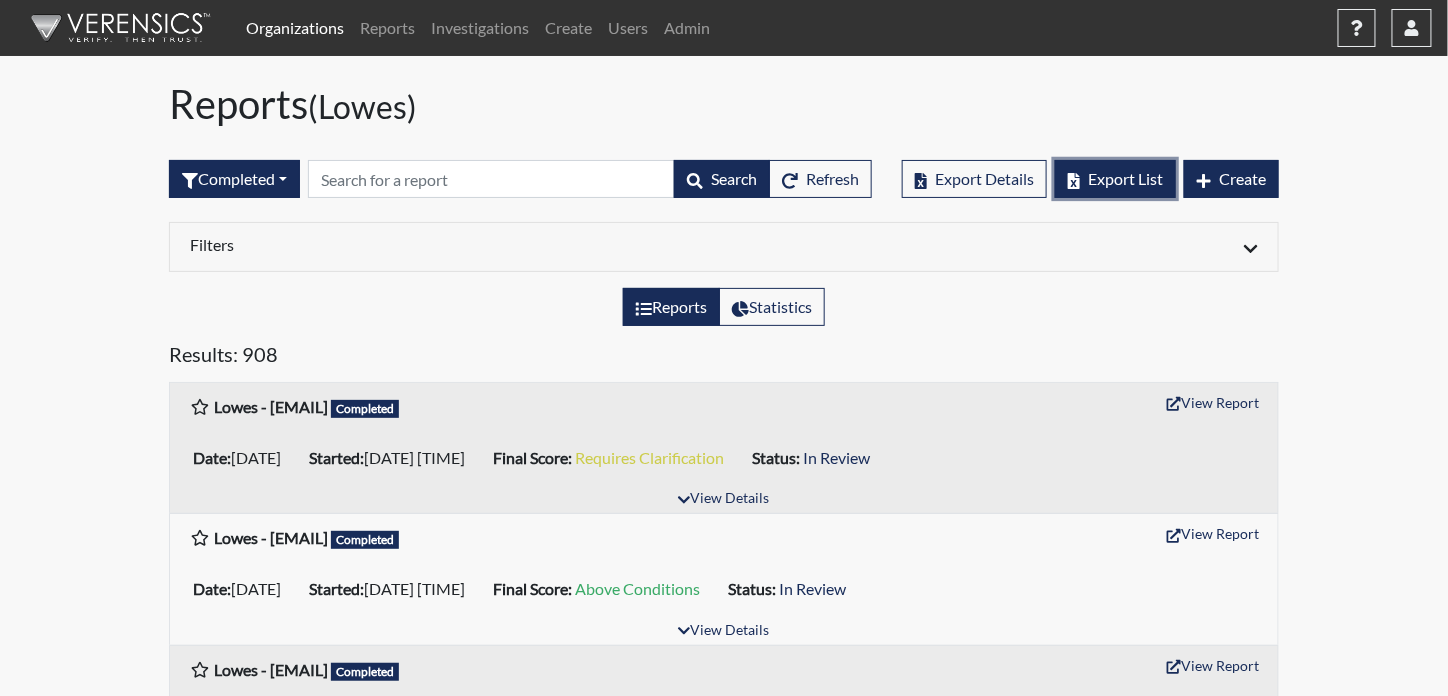click on "Export List" at bounding box center (1125, 178) 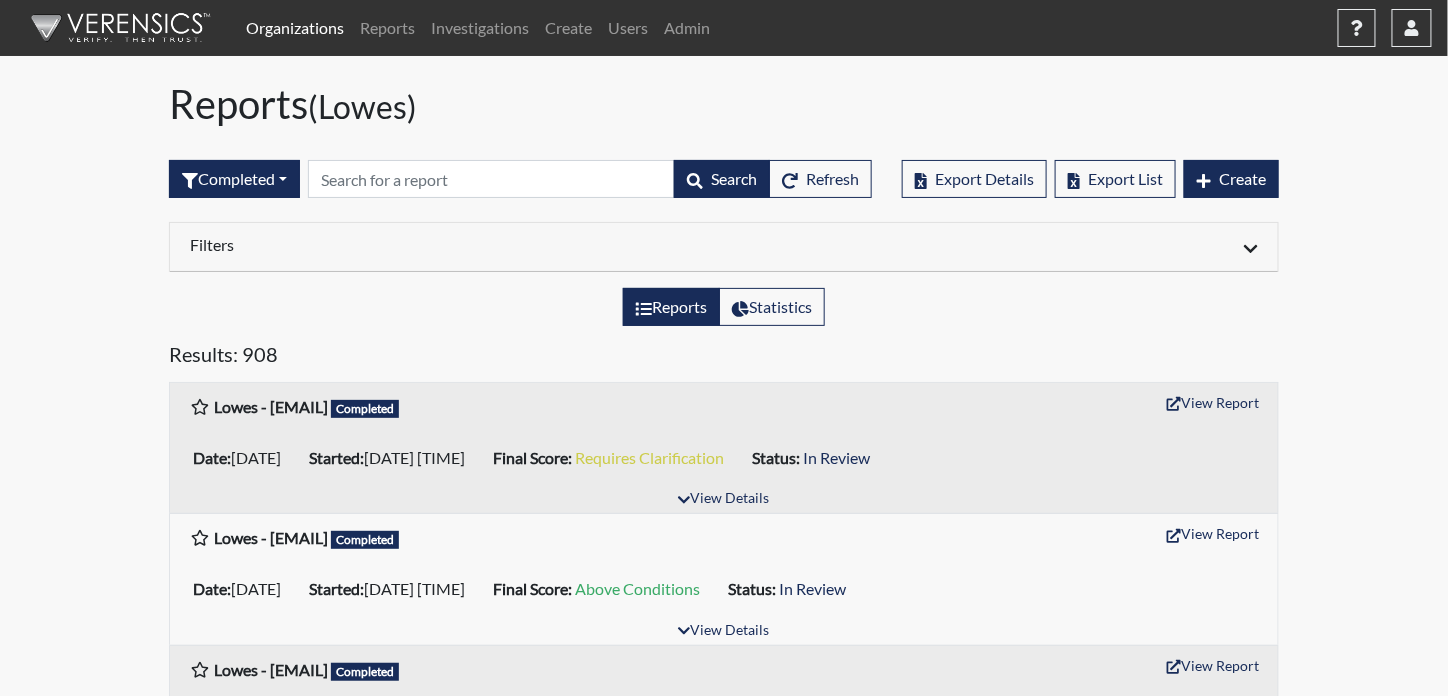 click on "Filters" at bounding box center [449, 244] 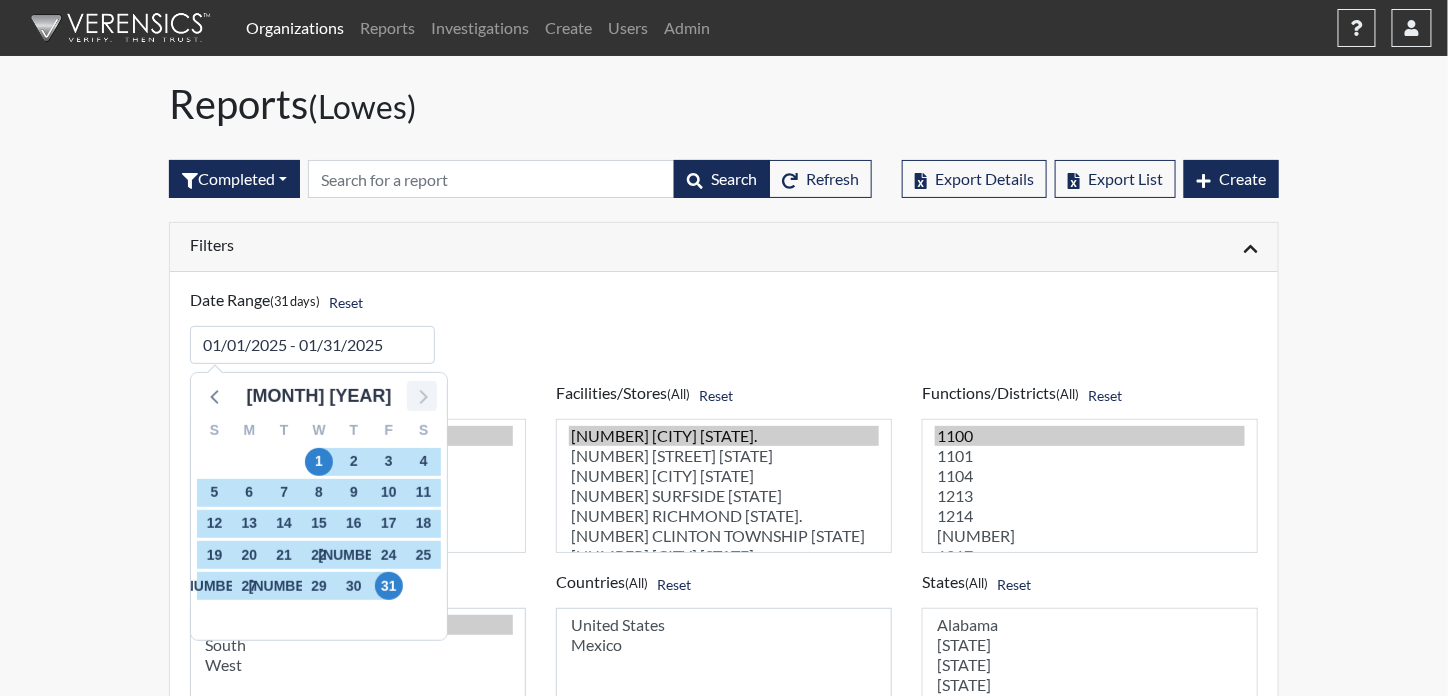 click 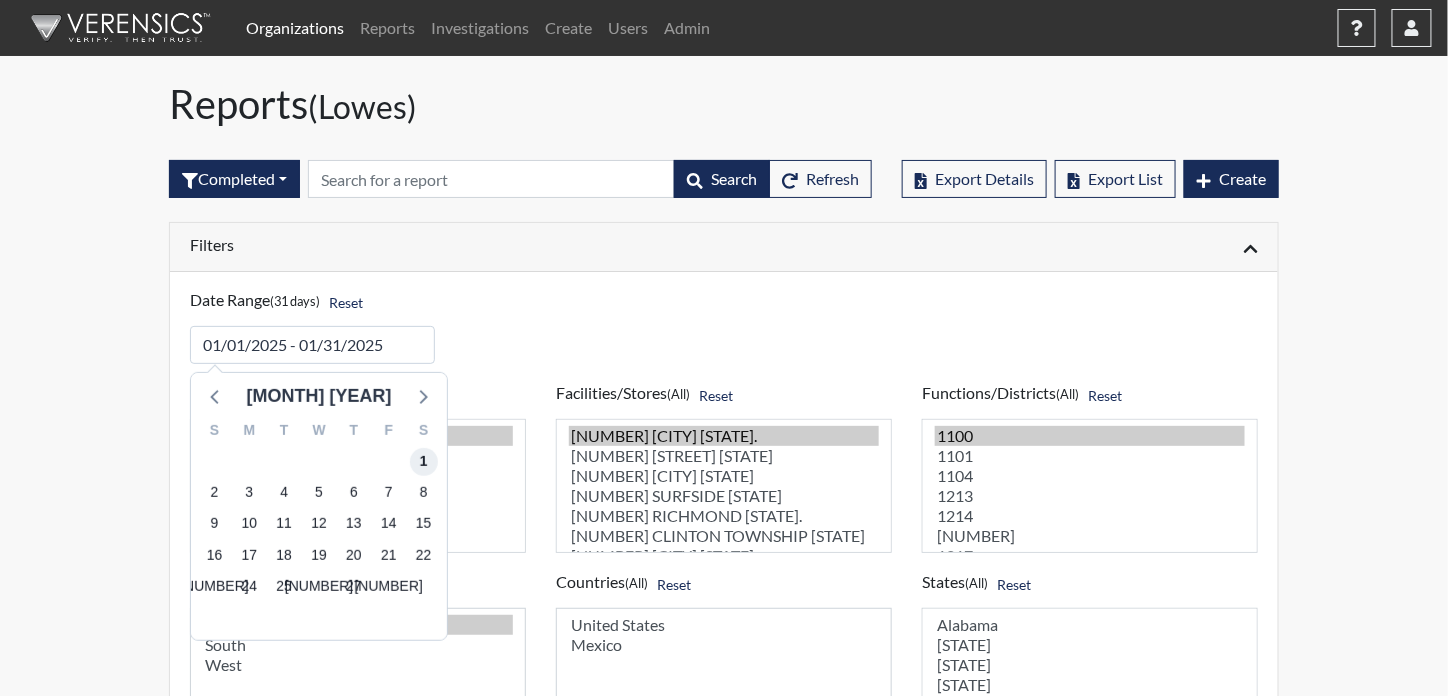 drag, startPoint x: 424, startPoint y: 457, endPoint x: 422, endPoint y: 492, distance: 35.057095 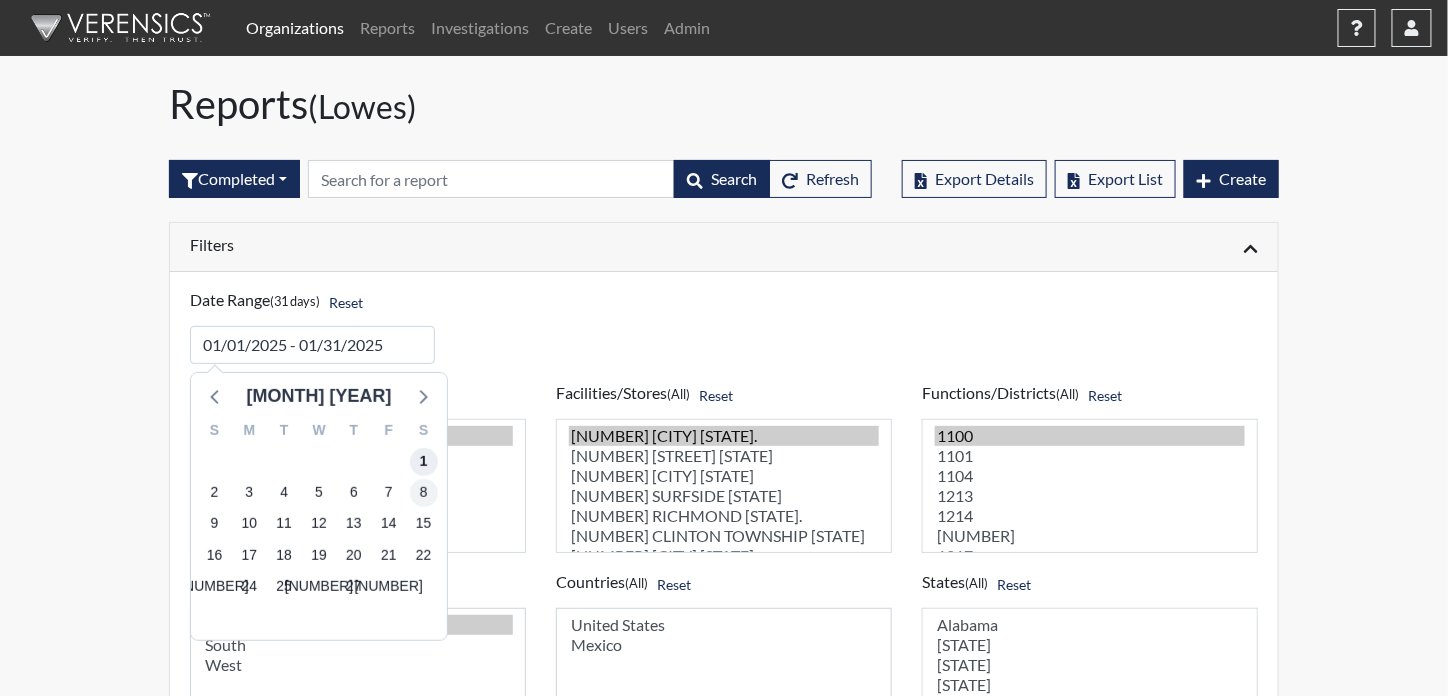 click on "1" at bounding box center (424, 462) 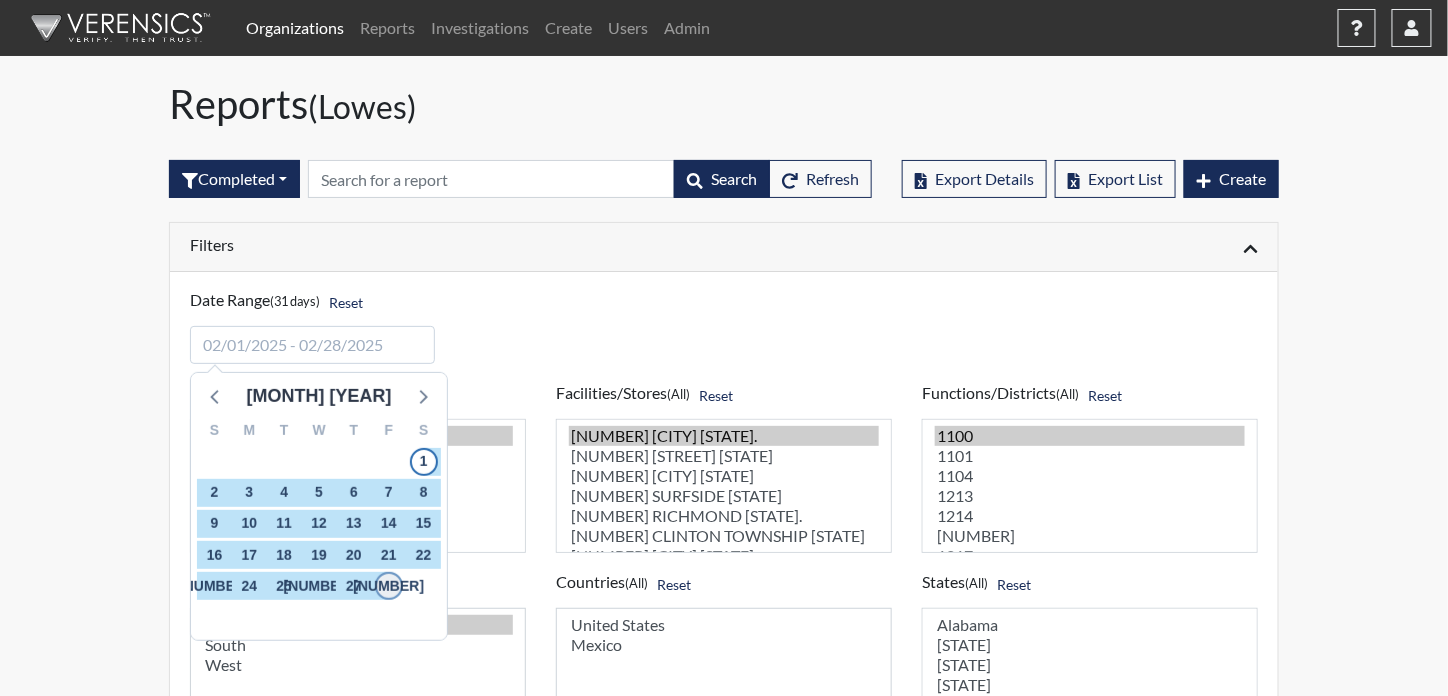 click on "[NUMBER]" at bounding box center (389, 586) 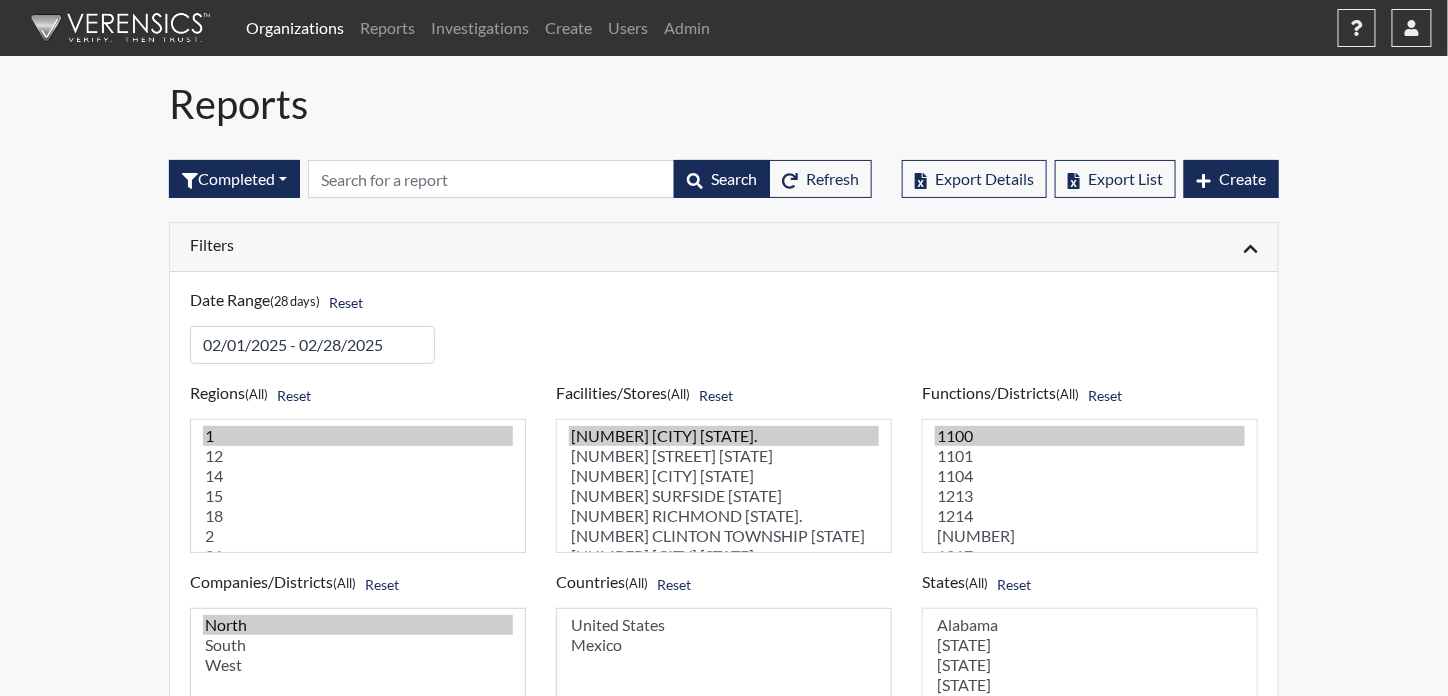 click on "Filters" at bounding box center (449, 244) 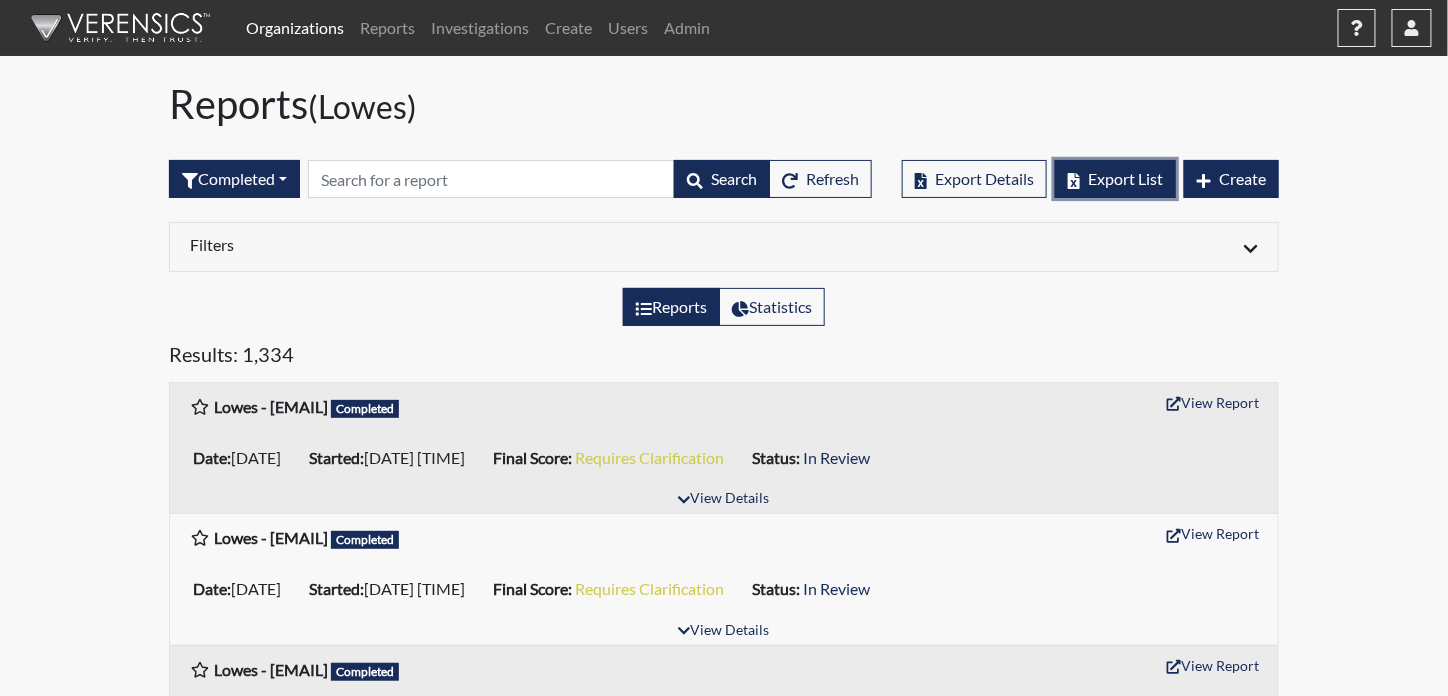click on "Export List" at bounding box center [1125, 178] 